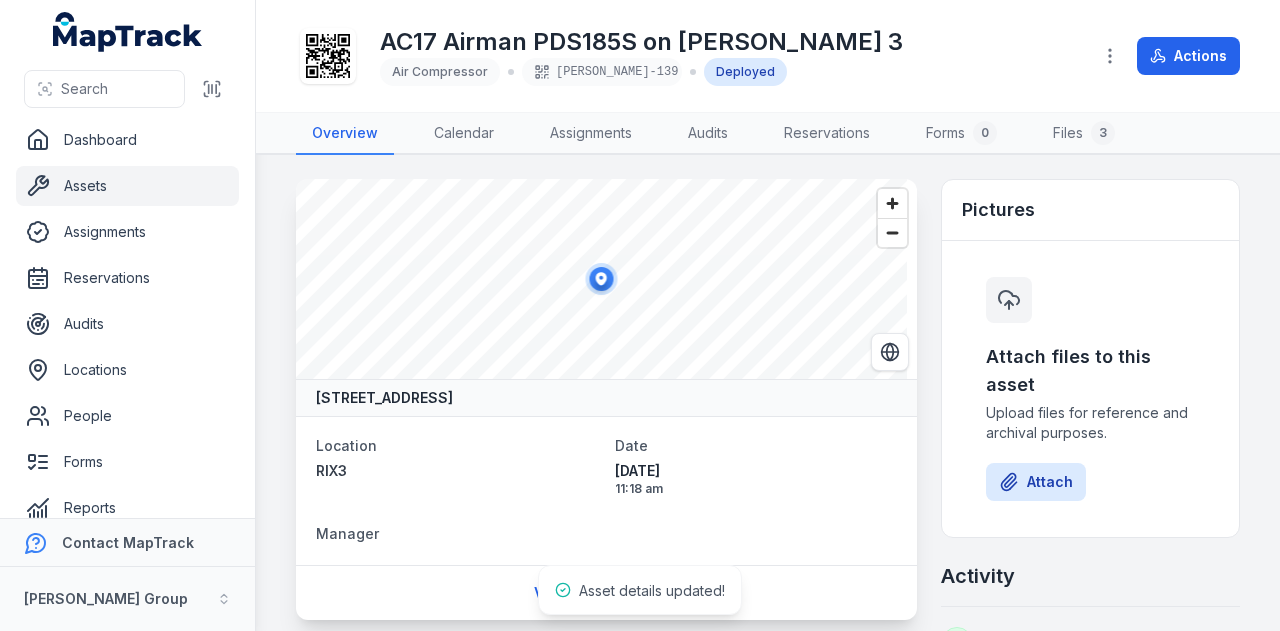 scroll, scrollTop: 0, scrollLeft: 0, axis: both 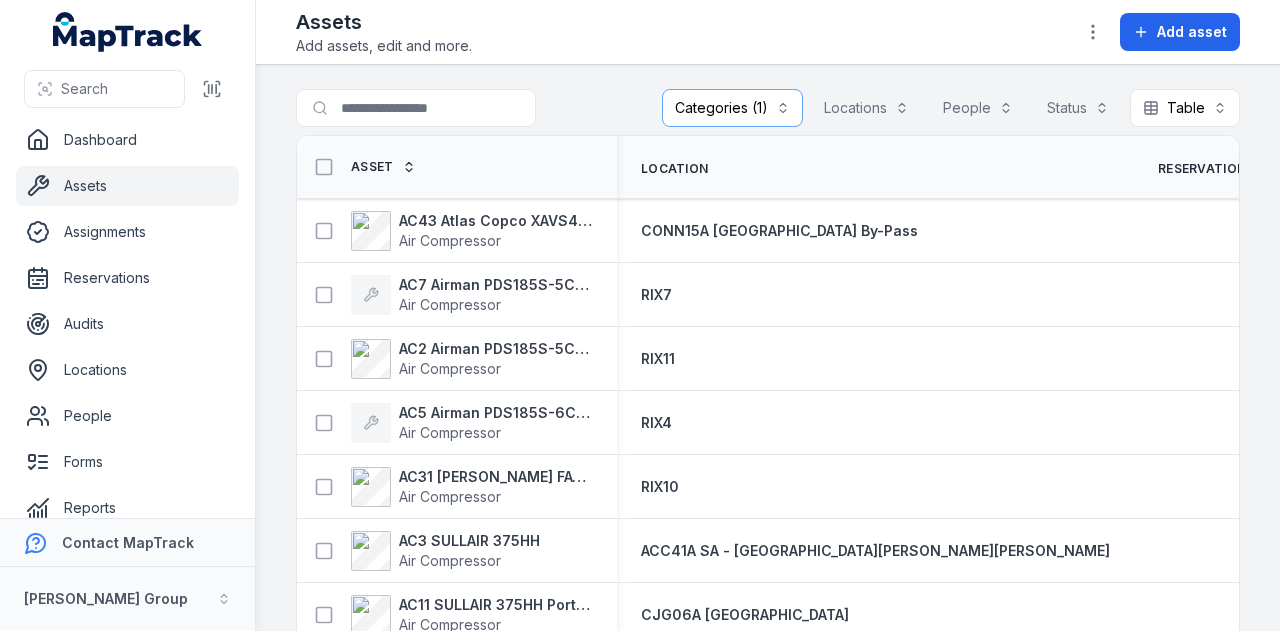 click on "Asset" at bounding box center (372, 167) 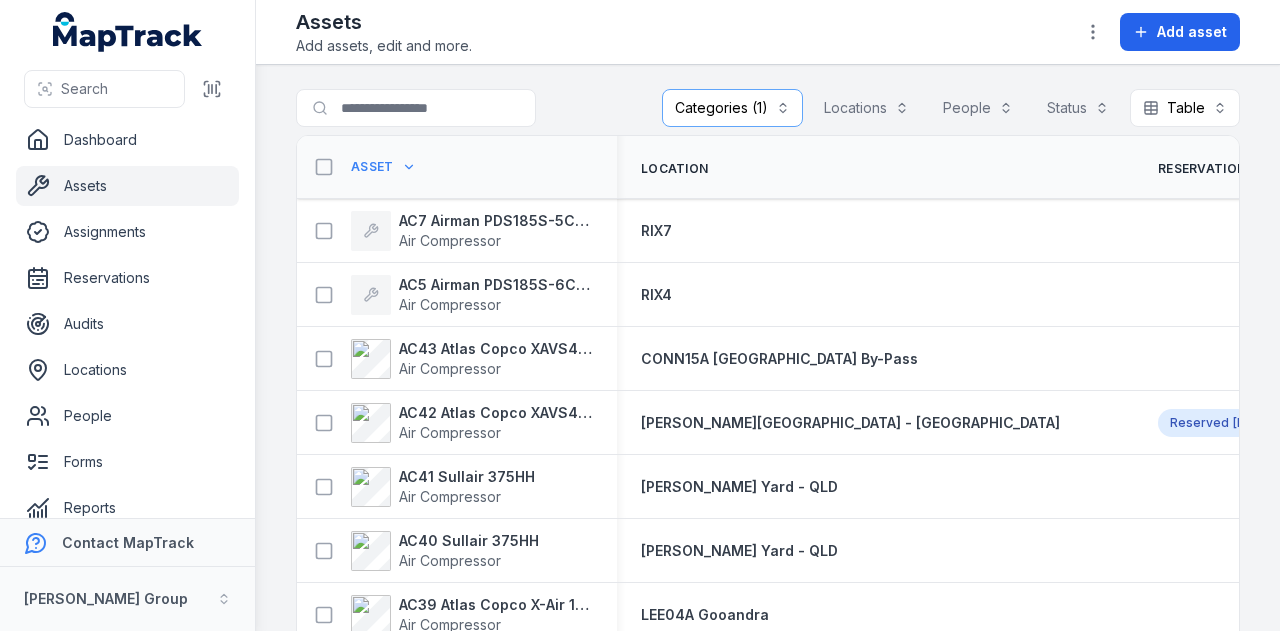 scroll, scrollTop: 0, scrollLeft: 0, axis: both 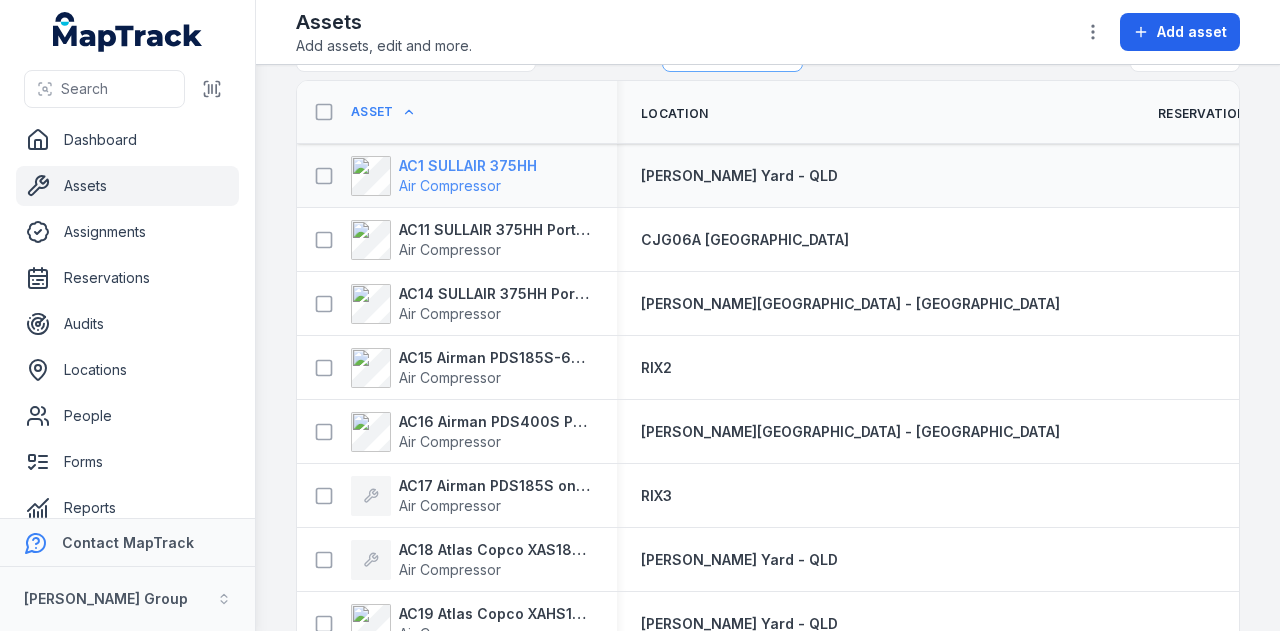 click on "Air Compressor" at bounding box center [468, 186] 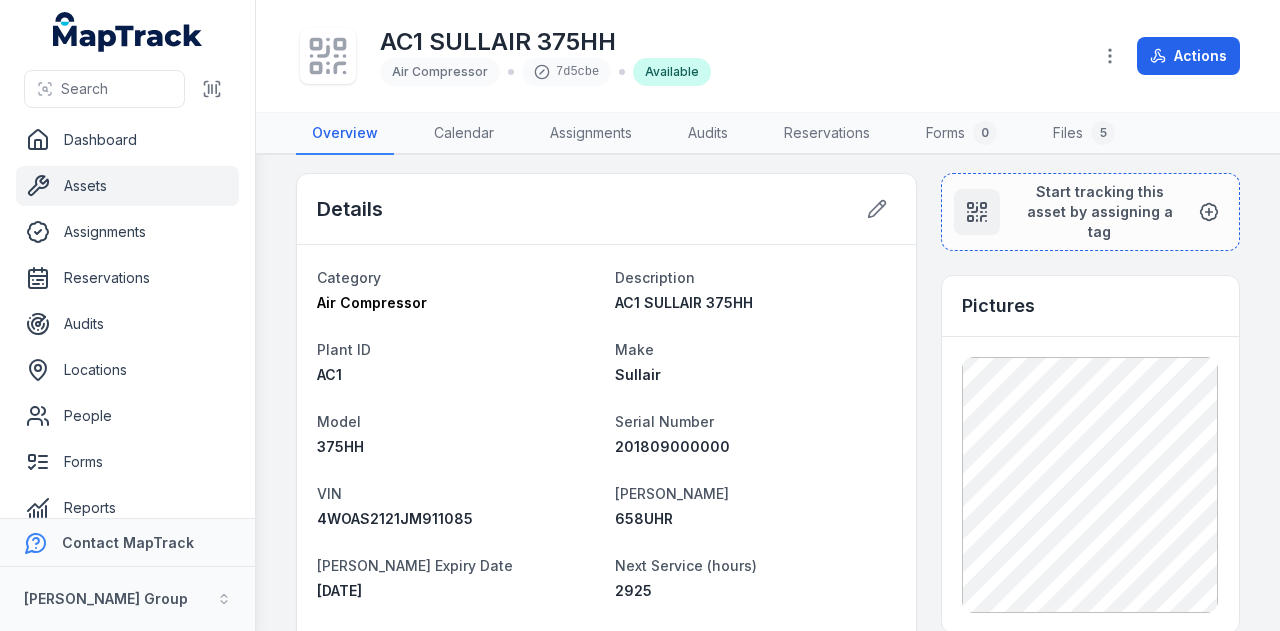 scroll, scrollTop: 0, scrollLeft: 0, axis: both 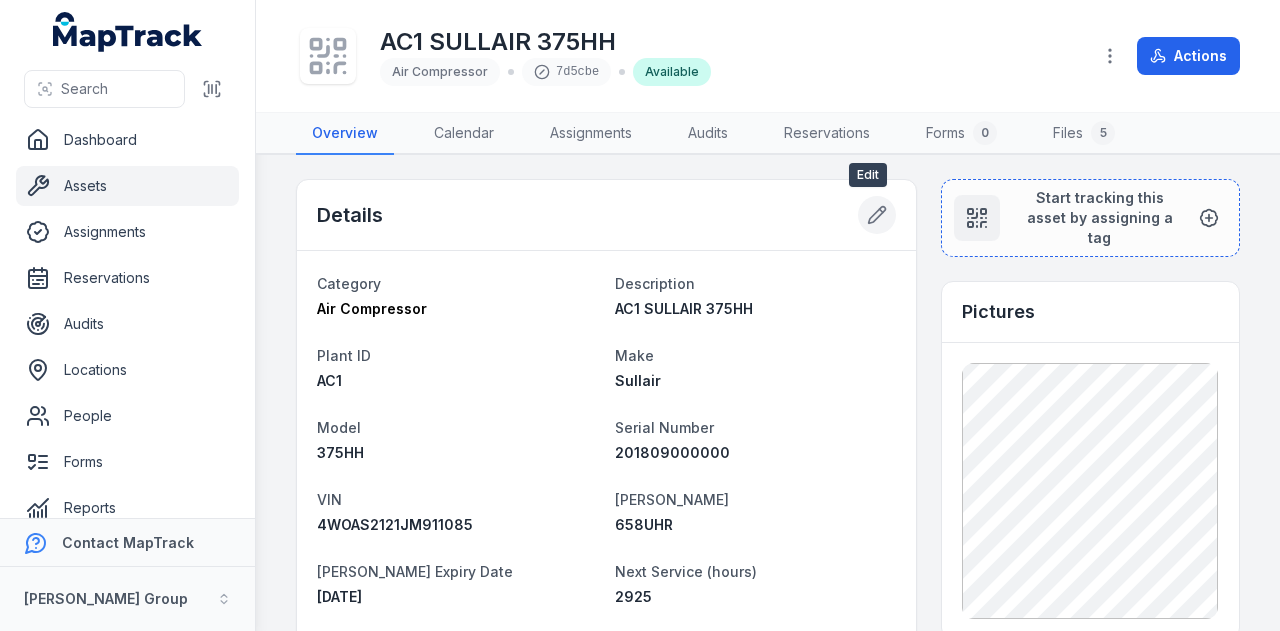 click 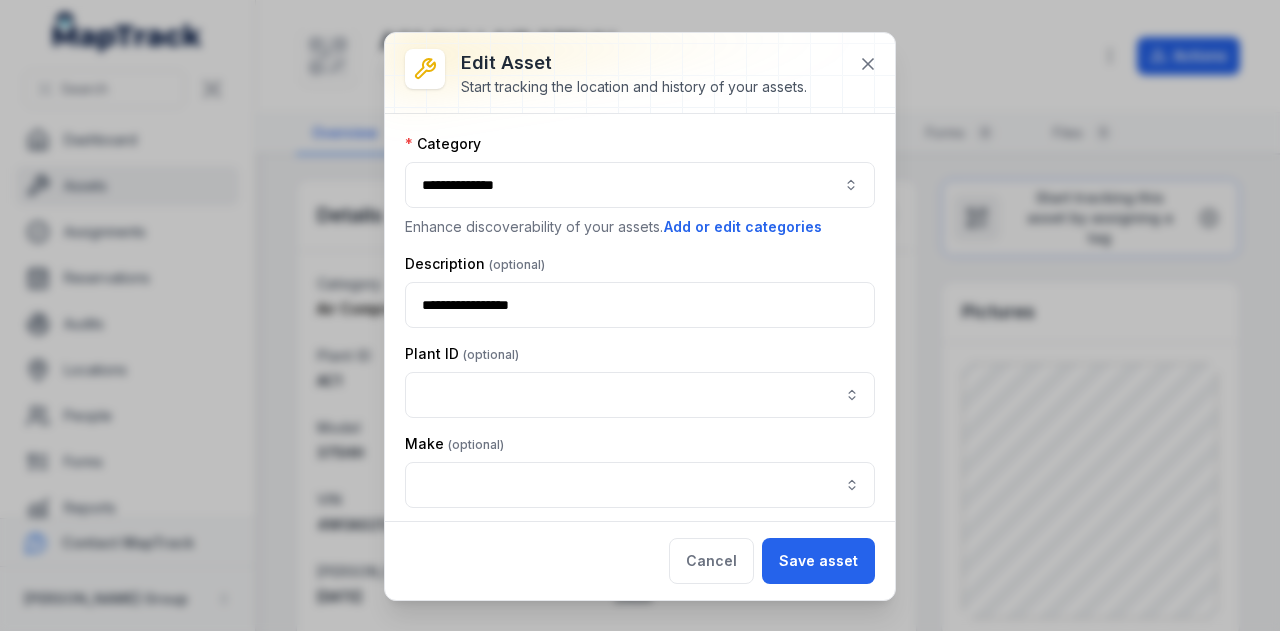 type on "***" 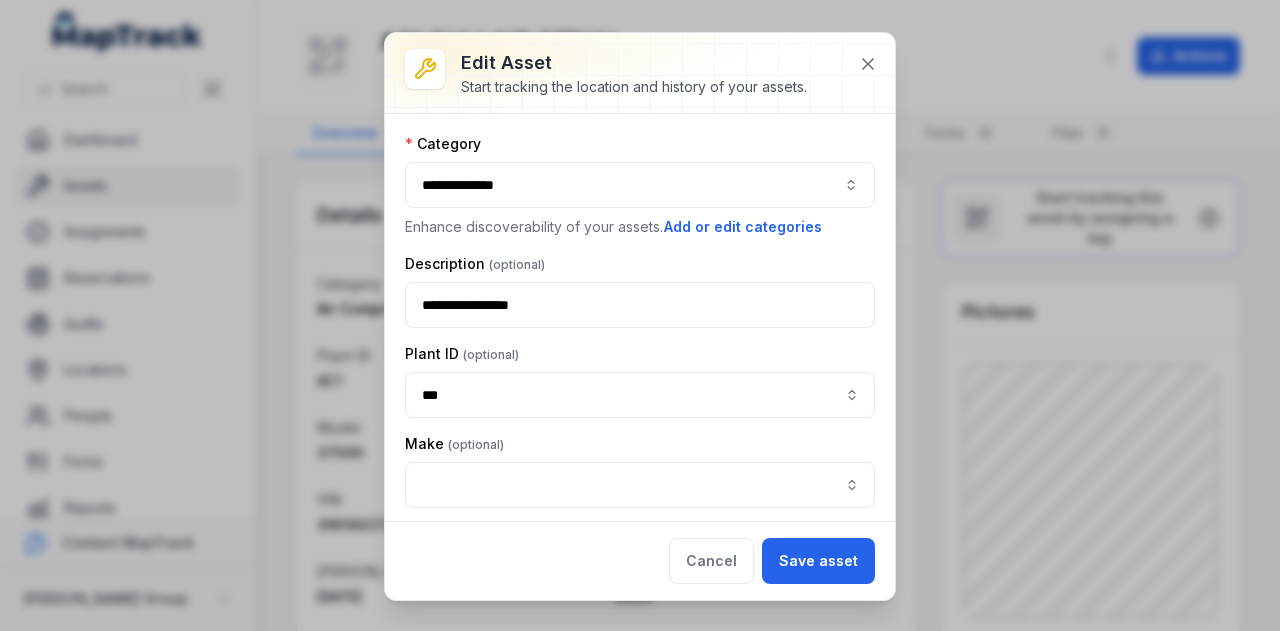 type on "*******" 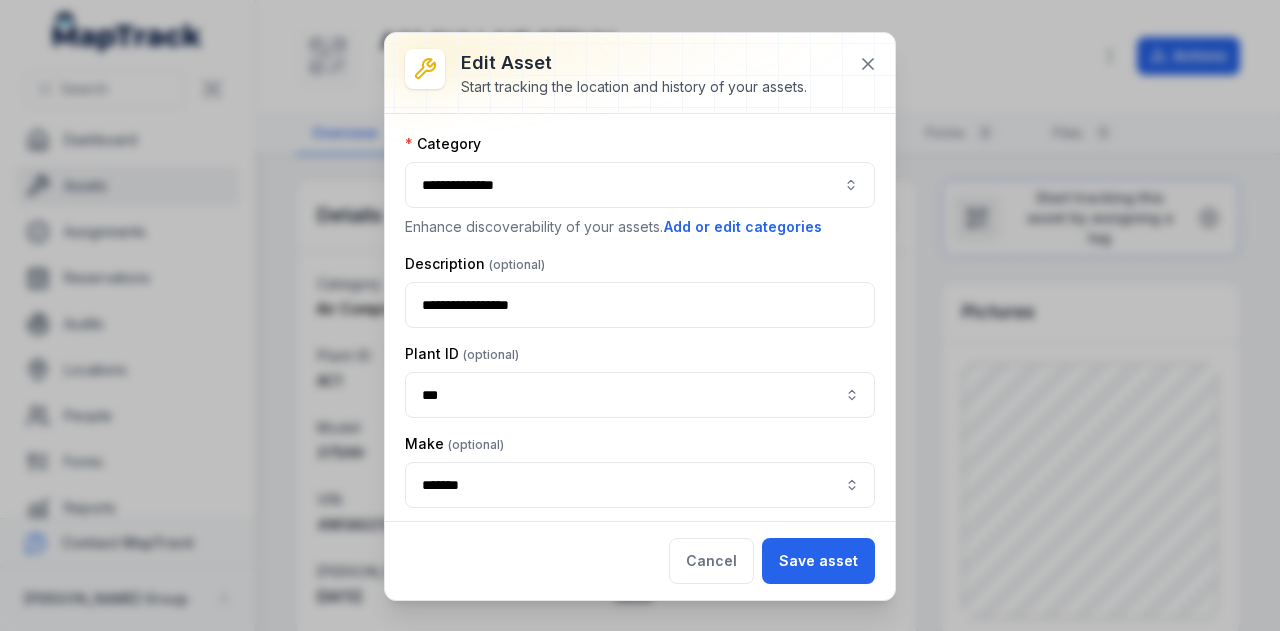 type on "*****" 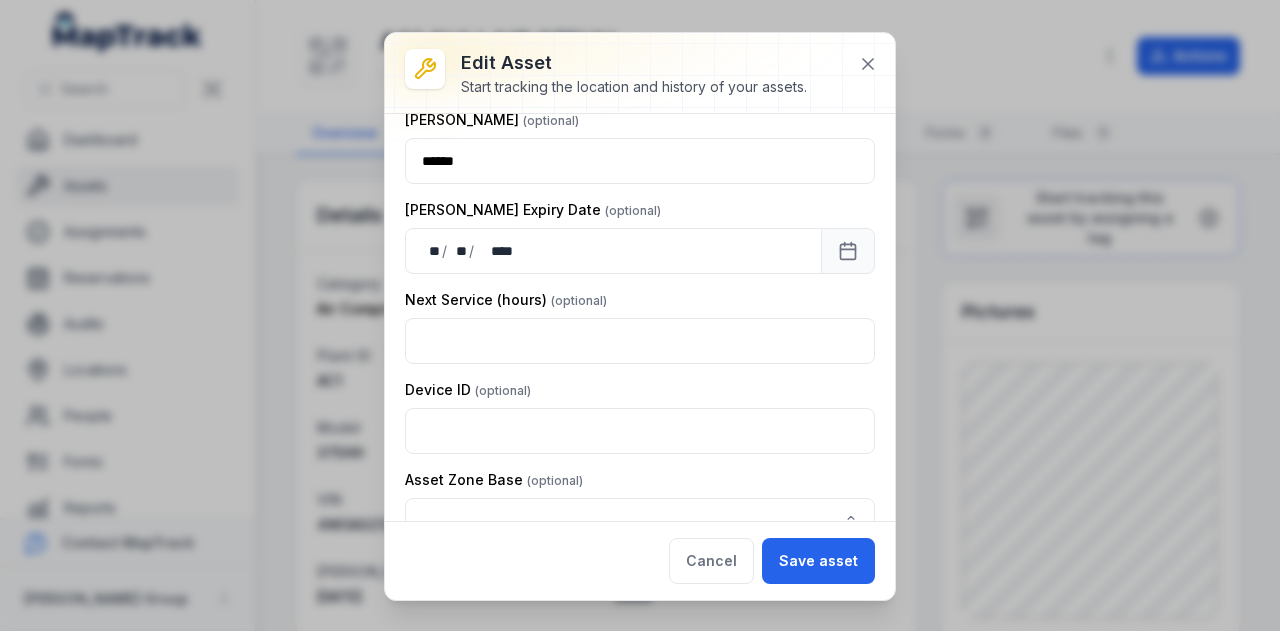 scroll, scrollTop: 716, scrollLeft: 0, axis: vertical 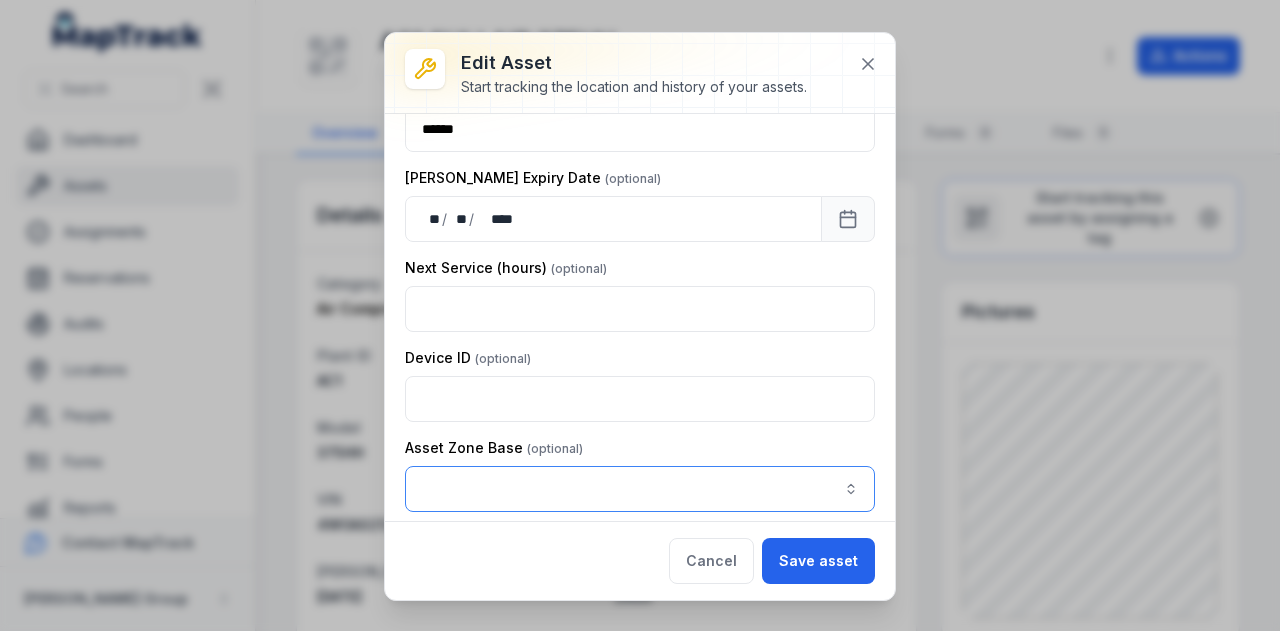 click at bounding box center [640, 489] 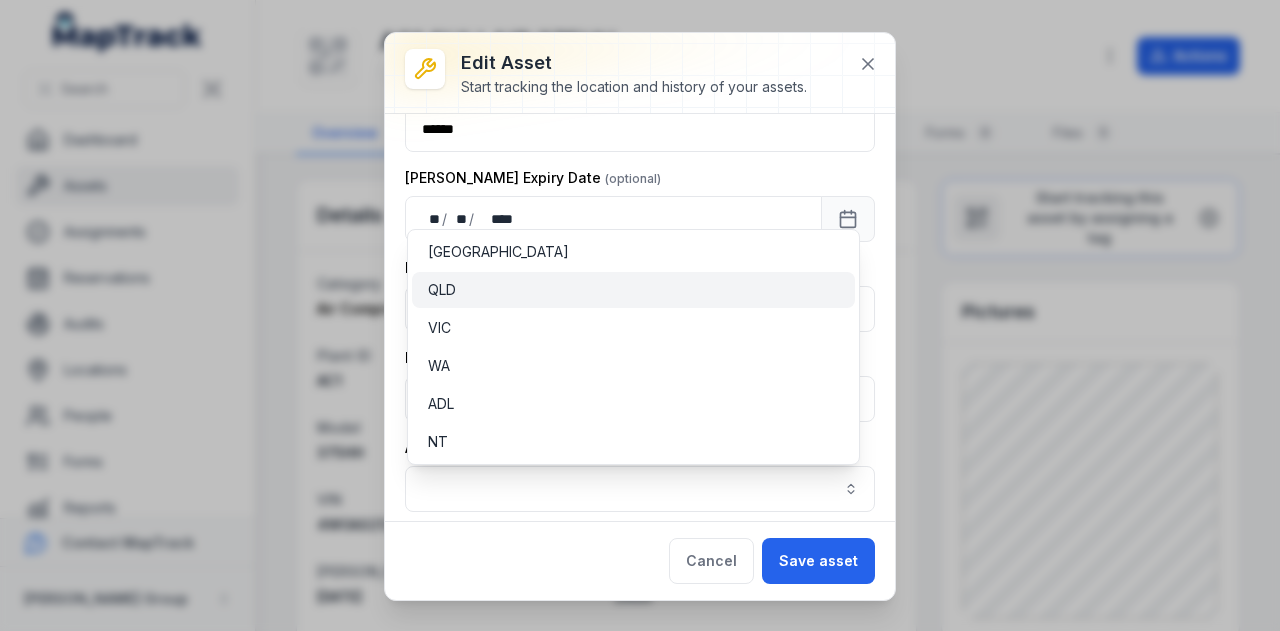 click on "QLD" at bounding box center [633, 290] 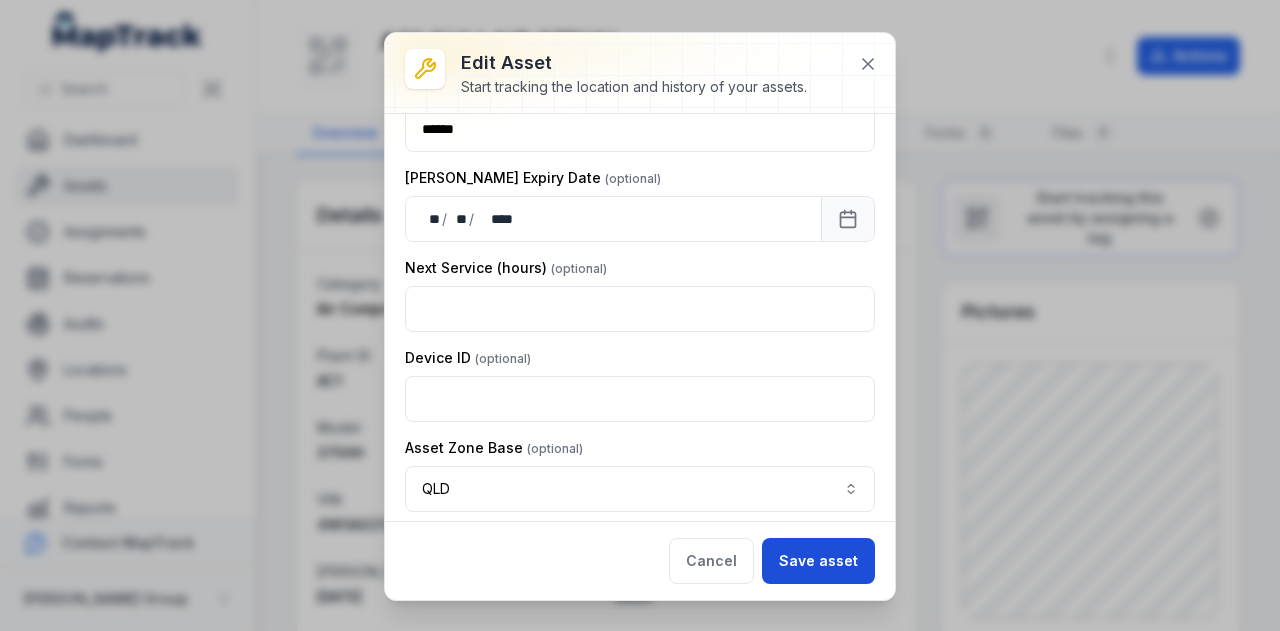 click on "Save asset" at bounding box center [818, 561] 